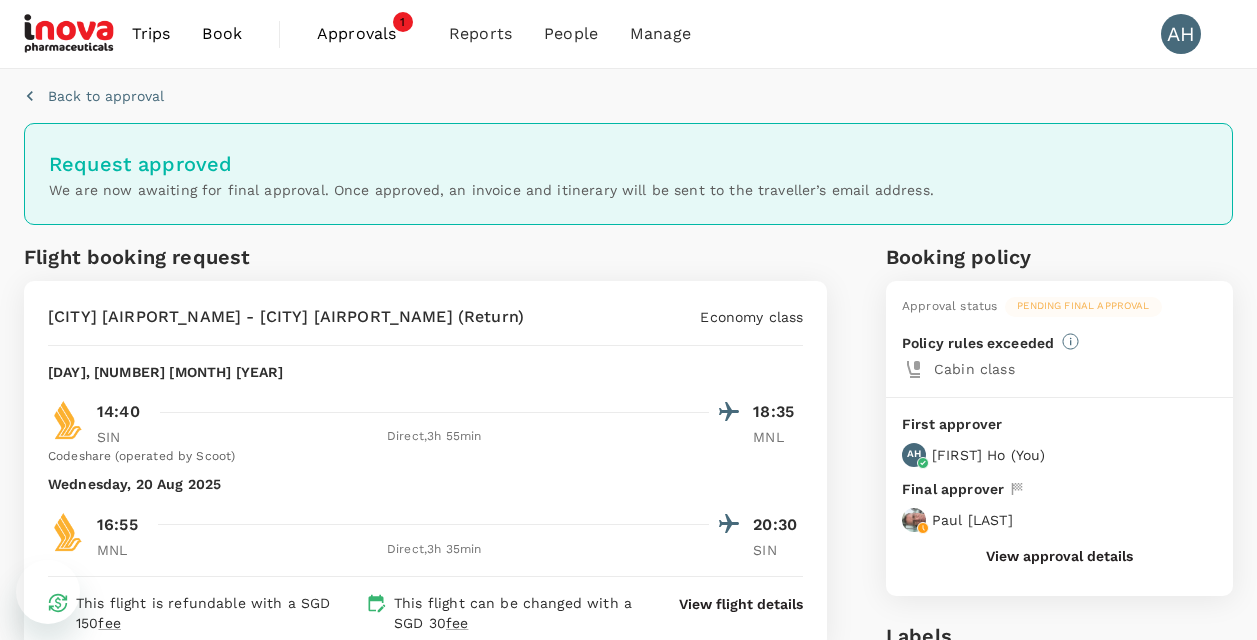 scroll, scrollTop: 0, scrollLeft: 0, axis: both 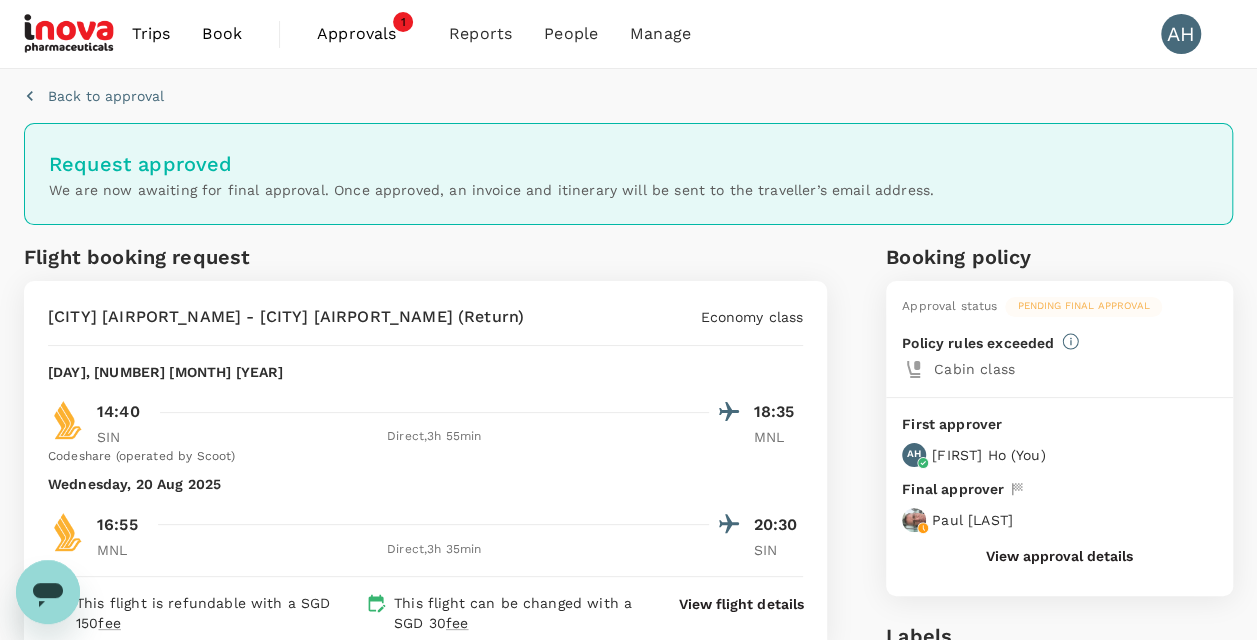 type 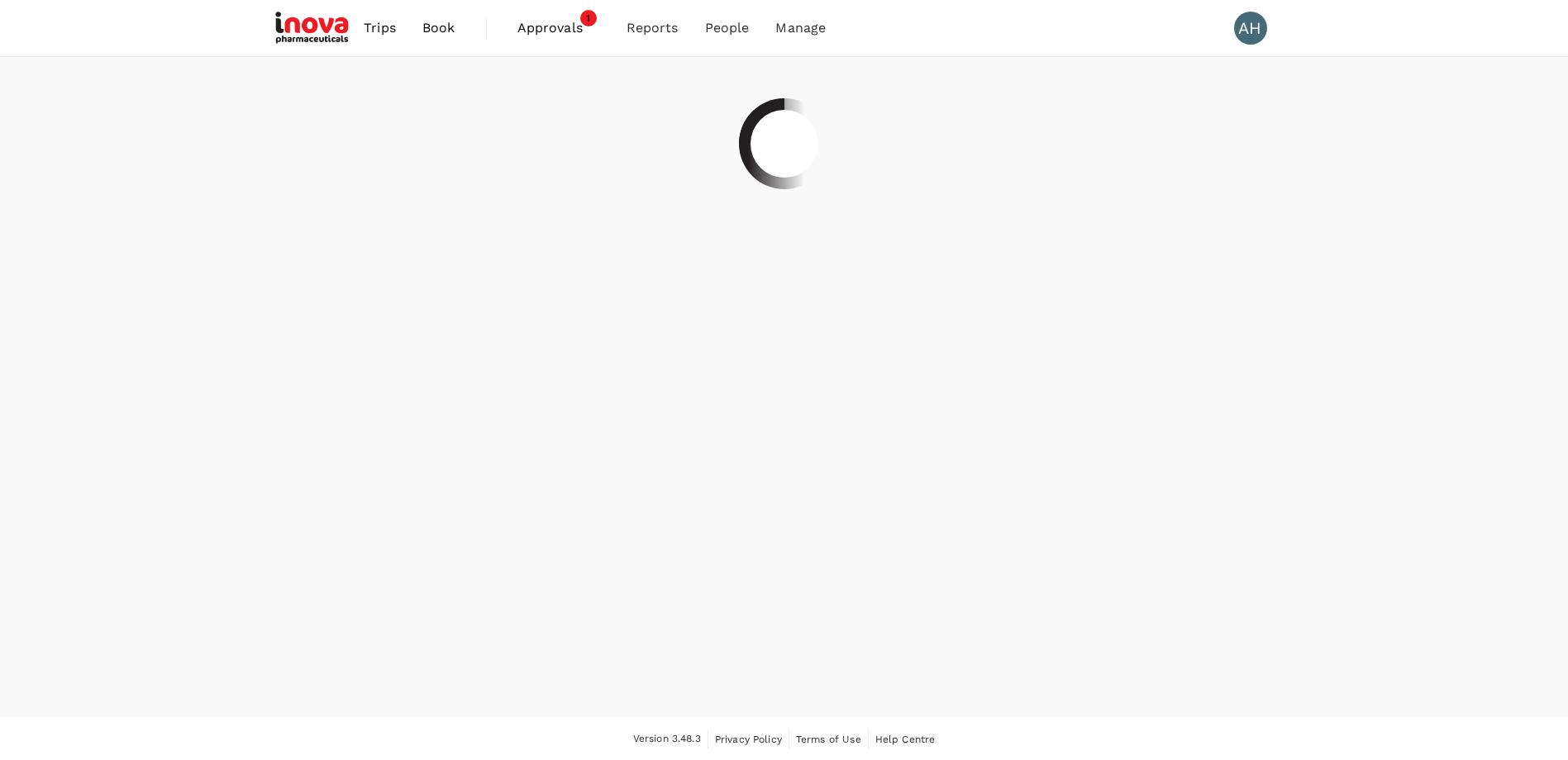 scroll, scrollTop: 0, scrollLeft: 0, axis: both 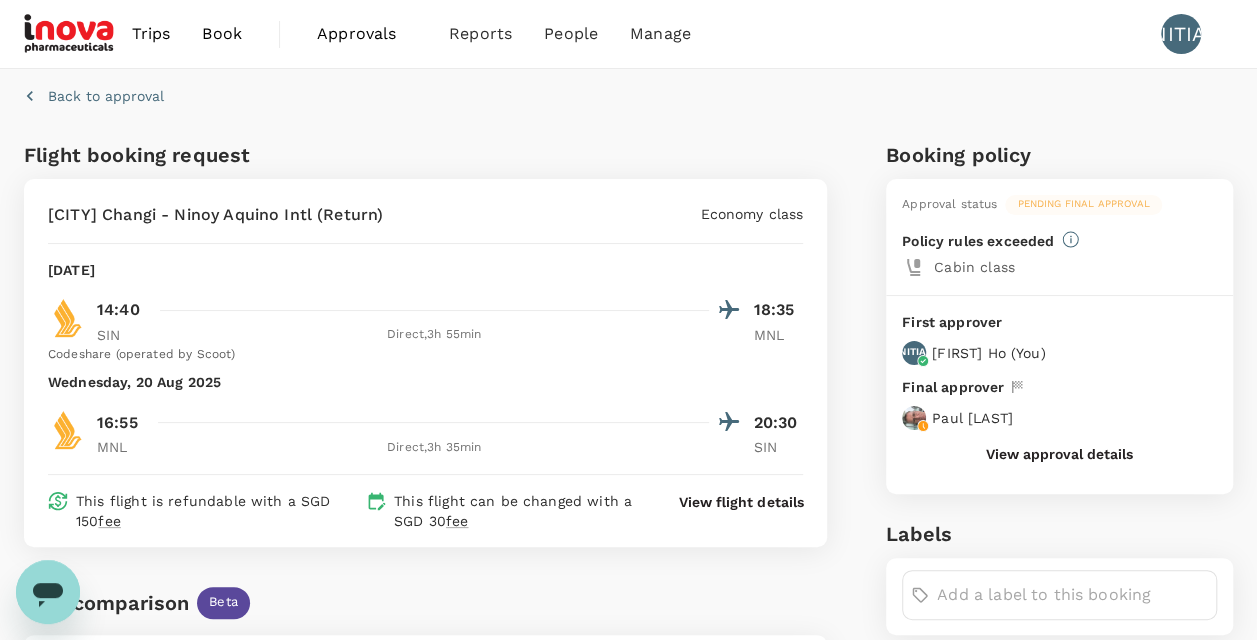 click on "Pending final approval" at bounding box center (1083, 204) 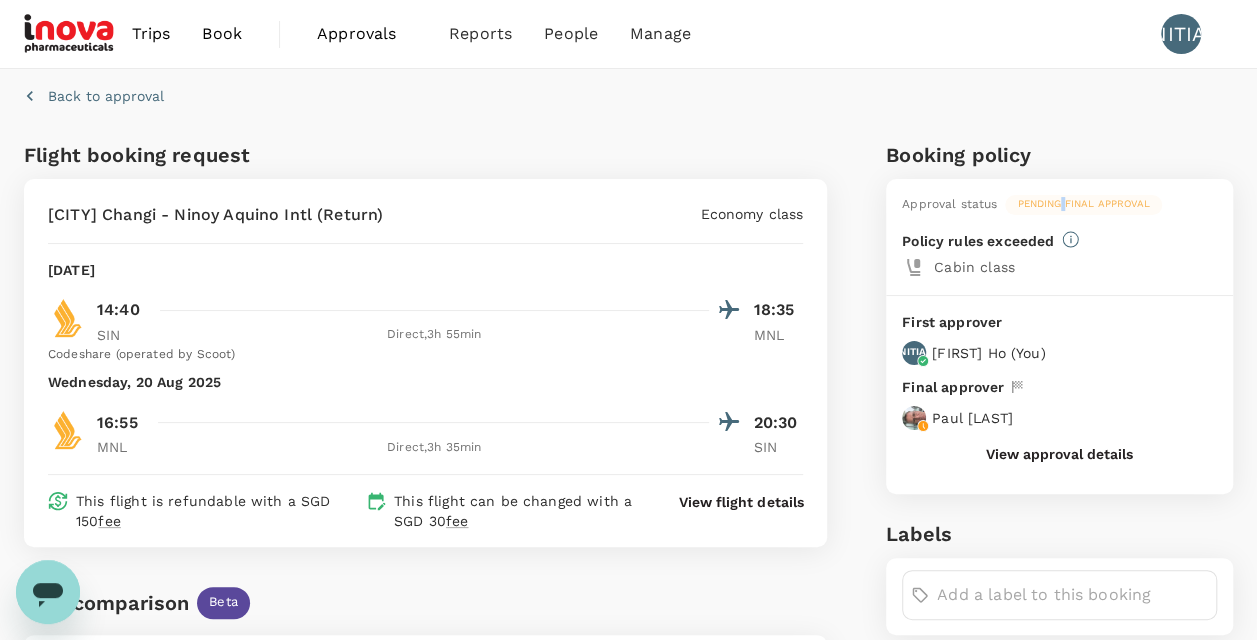 click on "Pending final approval" at bounding box center (1083, 204) 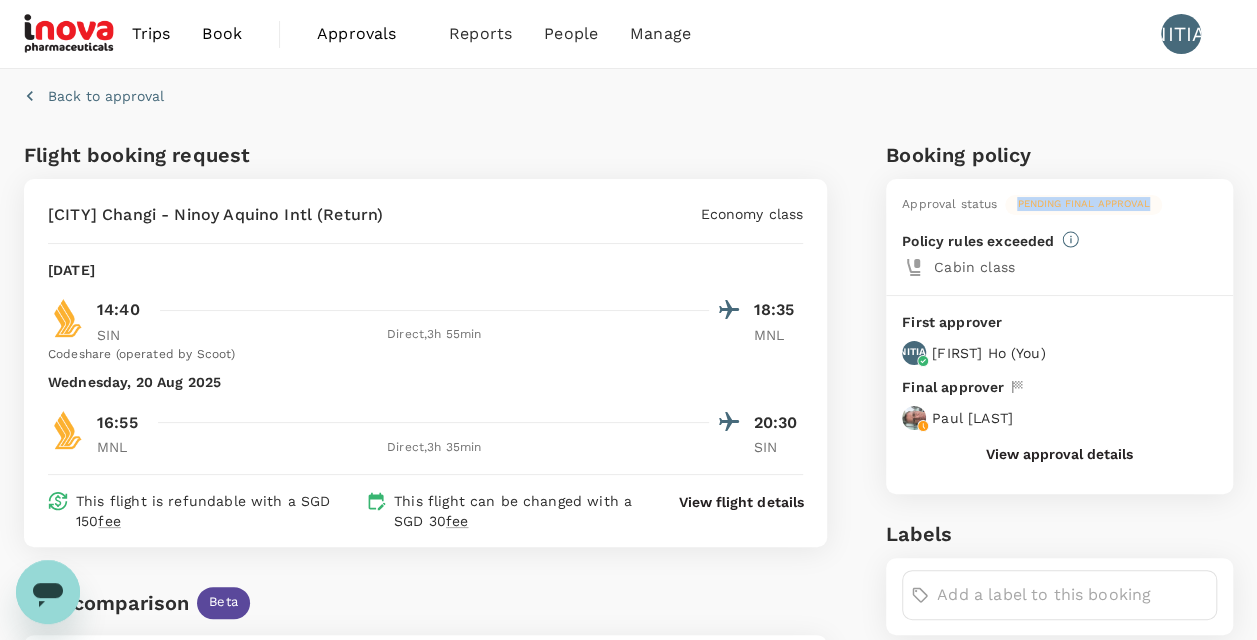 click on "Pending final approval" at bounding box center [1083, 204] 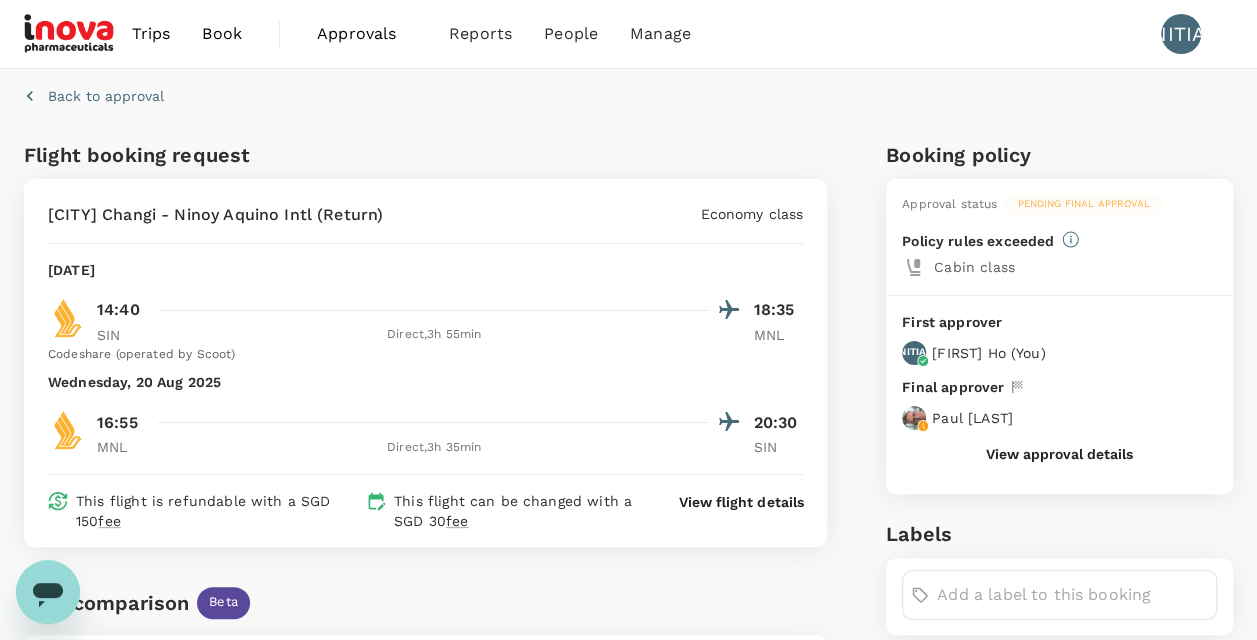 drag, startPoint x: 1060, startPoint y: 208, endPoint x: 978, endPoint y: 158, distance: 96.04166 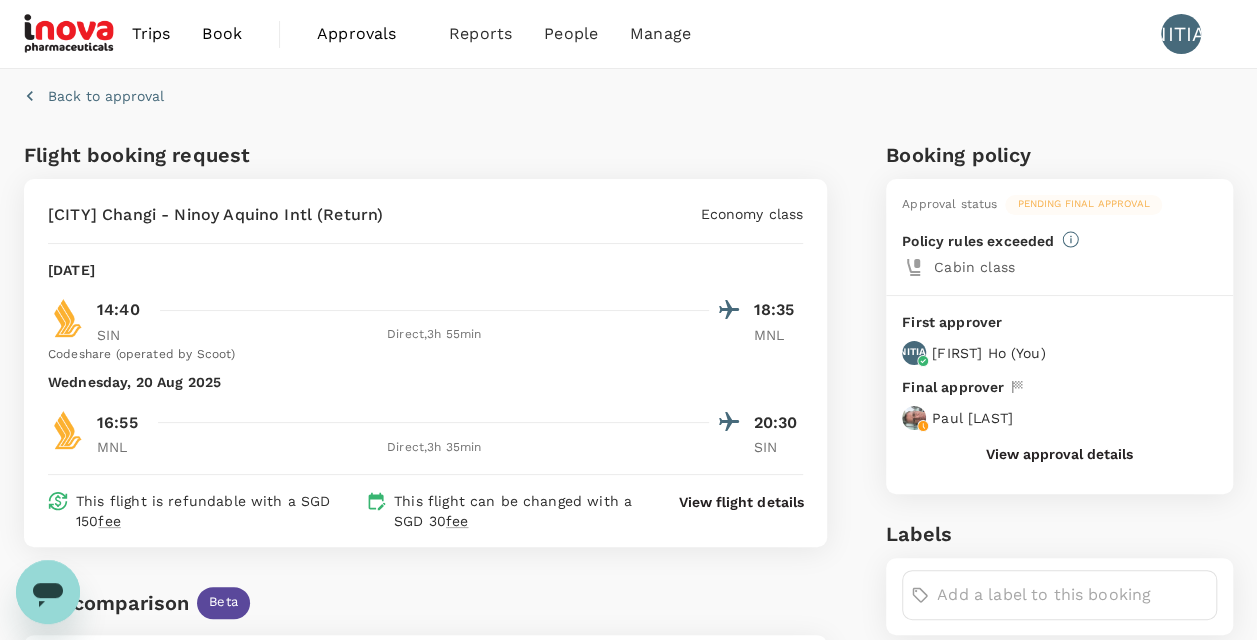 click on "Booking policy" at bounding box center (1059, 155) 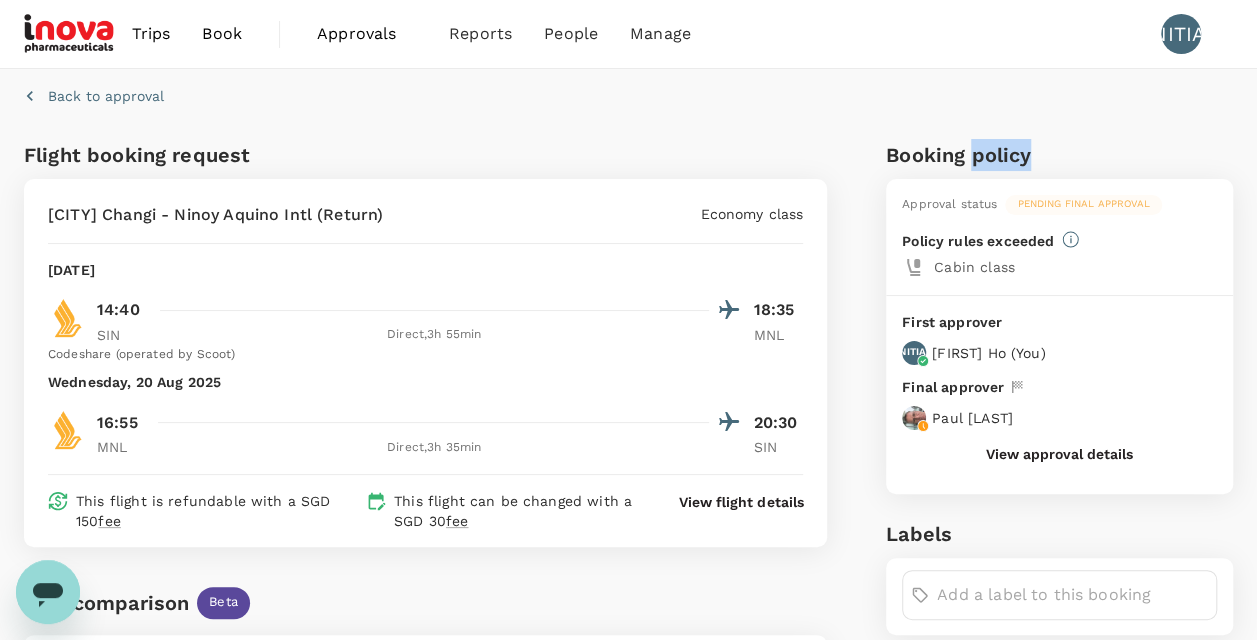 click on "Booking policy" at bounding box center [1059, 155] 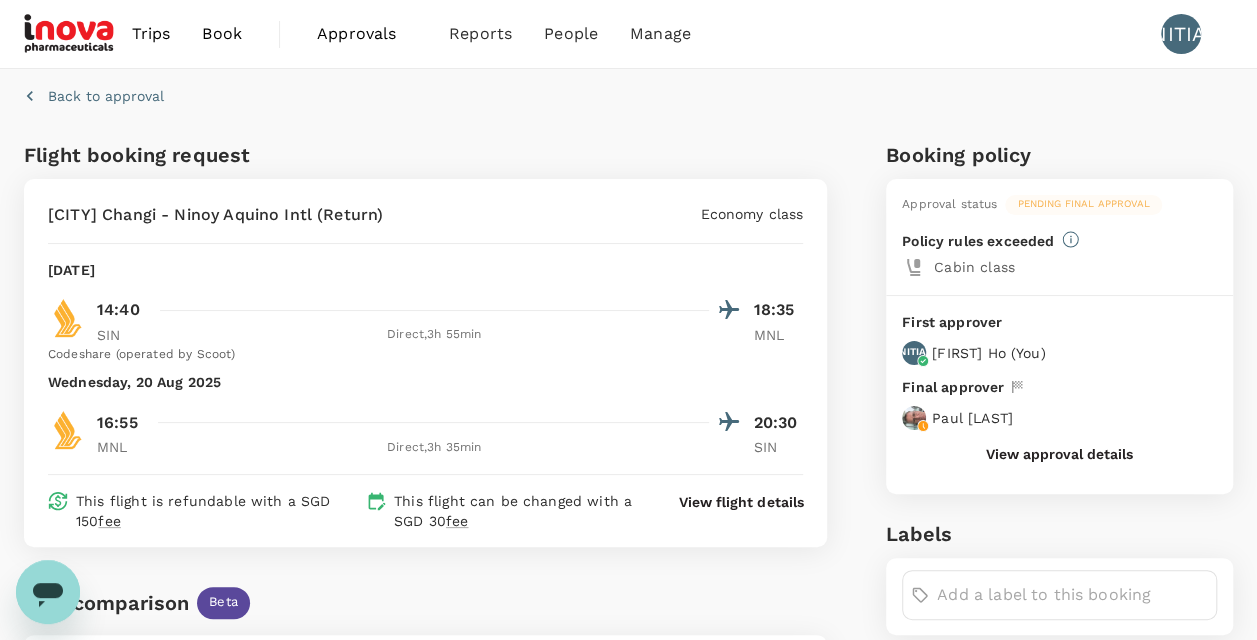 drag, startPoint x: 978, startPoint y: 158, endPoint x: 852, endPoint y: 158, distance: 126 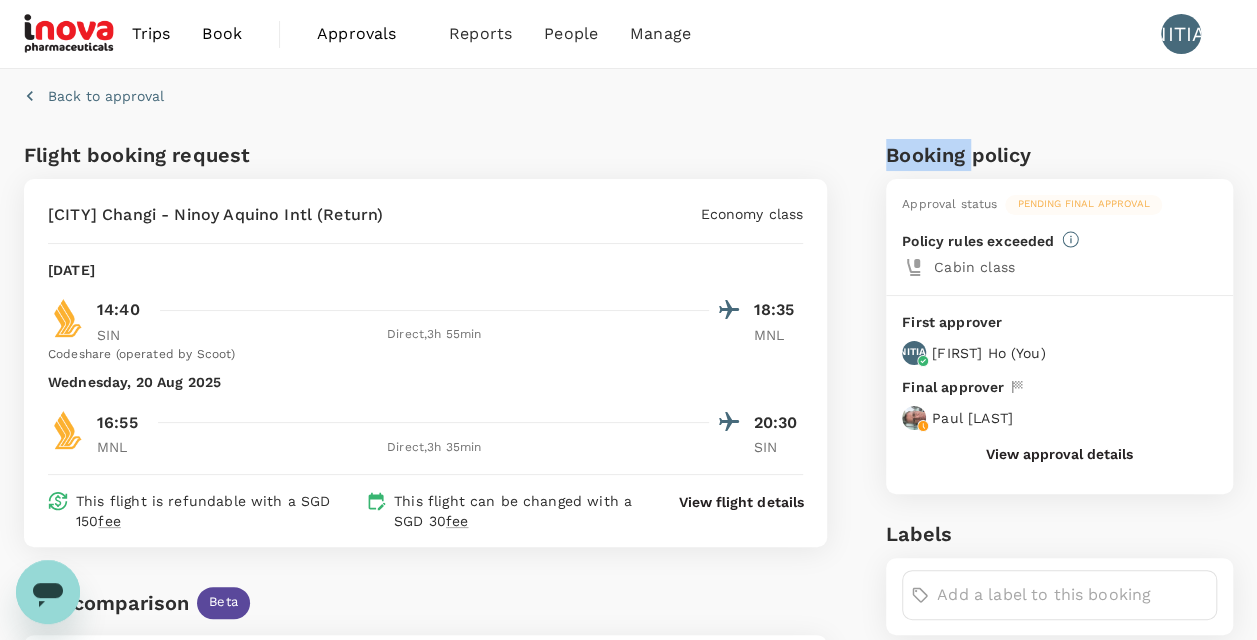 click on "Booking policy" at bounding box center [1059, 155] 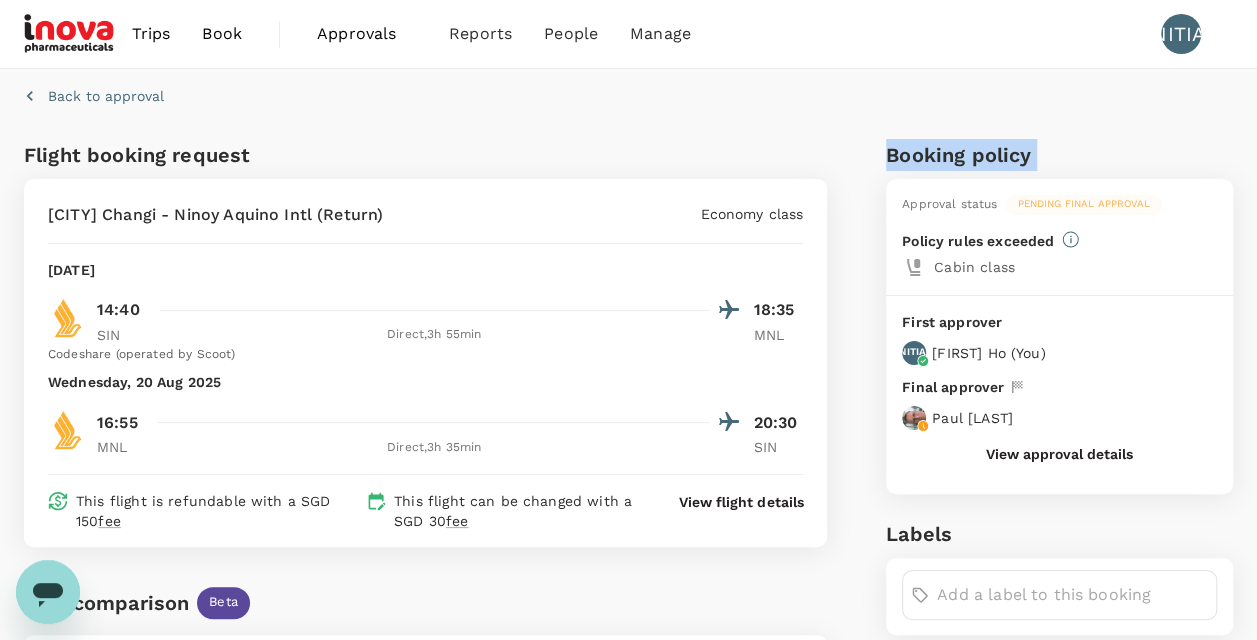 drag, startPoint x: 905, startPoint y: 149, endPoint x: 1010, endPoint y: 152, distance: 105.04285 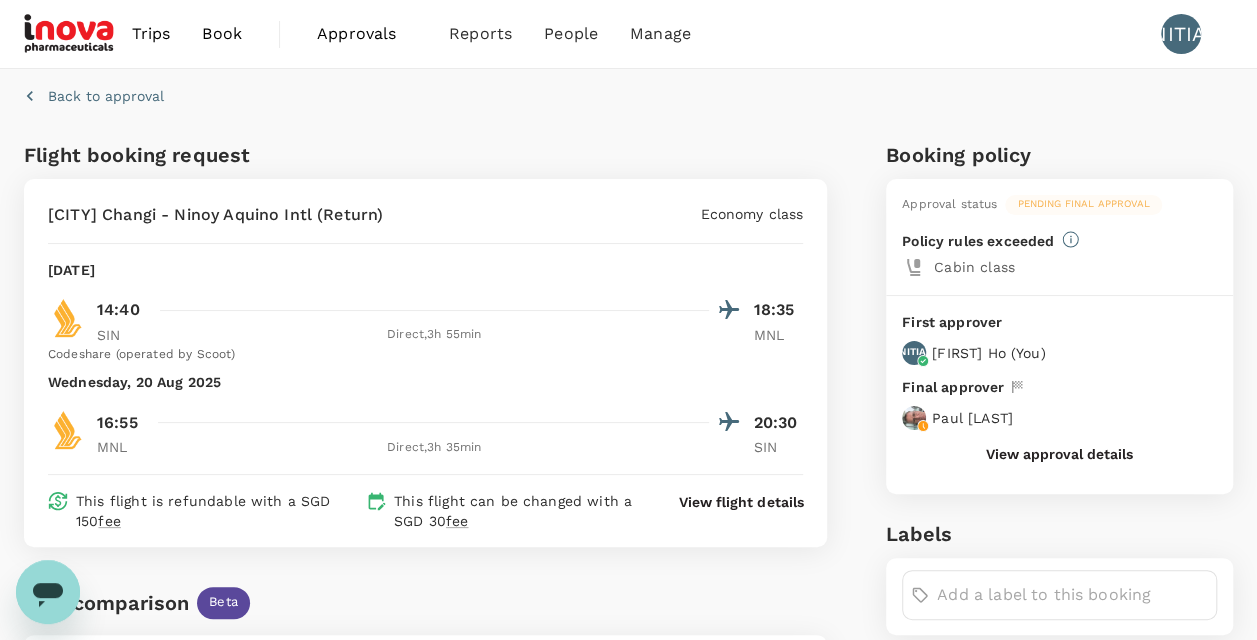 click on "Booking policy" at bounding box center [1059, 155] 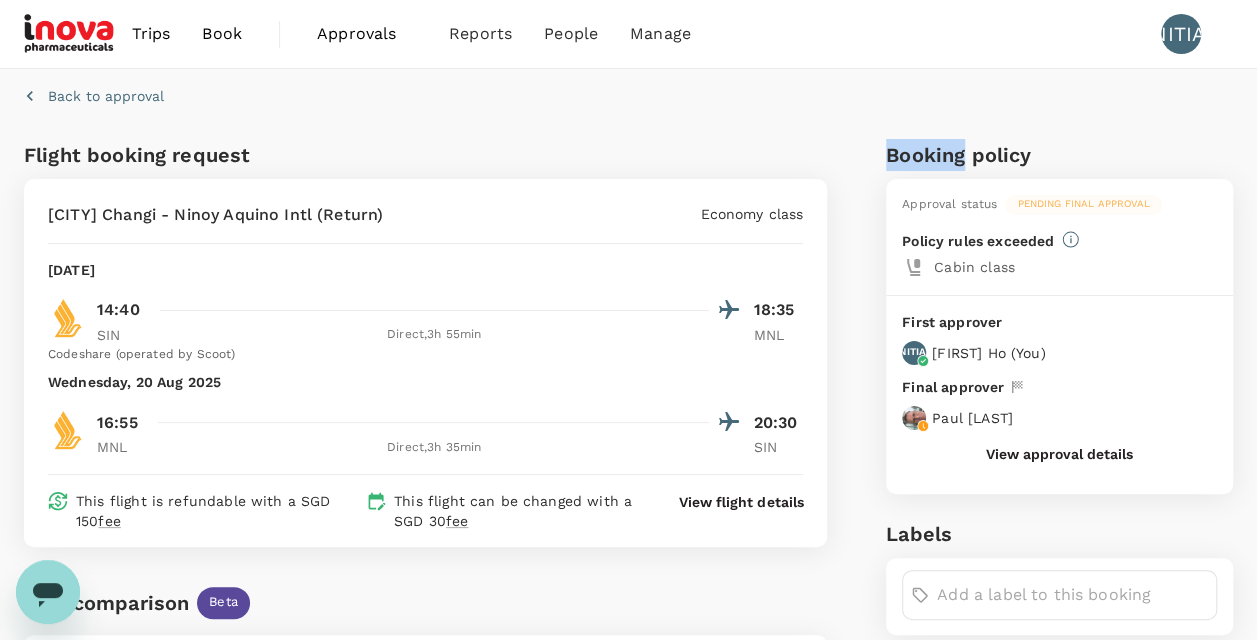 click on "Booking policy" at bounding box center (1059, 155) 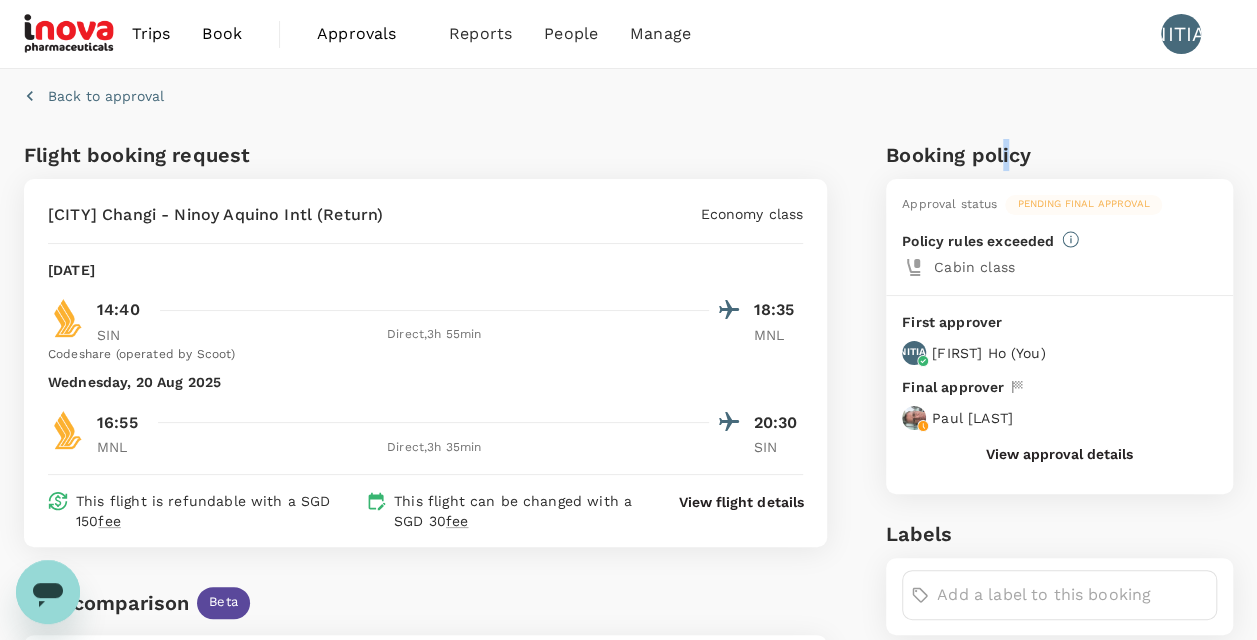 click on "Booking policy" at bounding box center [1059, 155] 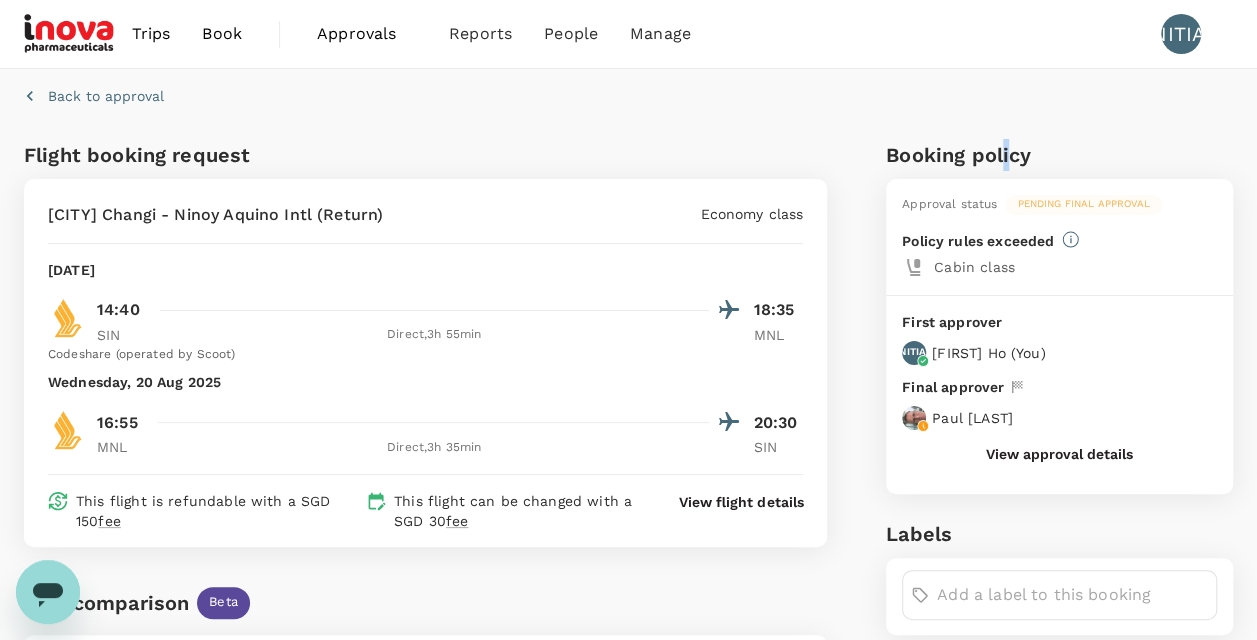 drag, startPoint x: 1005, startPoint y: 156, endPoint x: 970, endPoint y: 159, distance: 35.128338 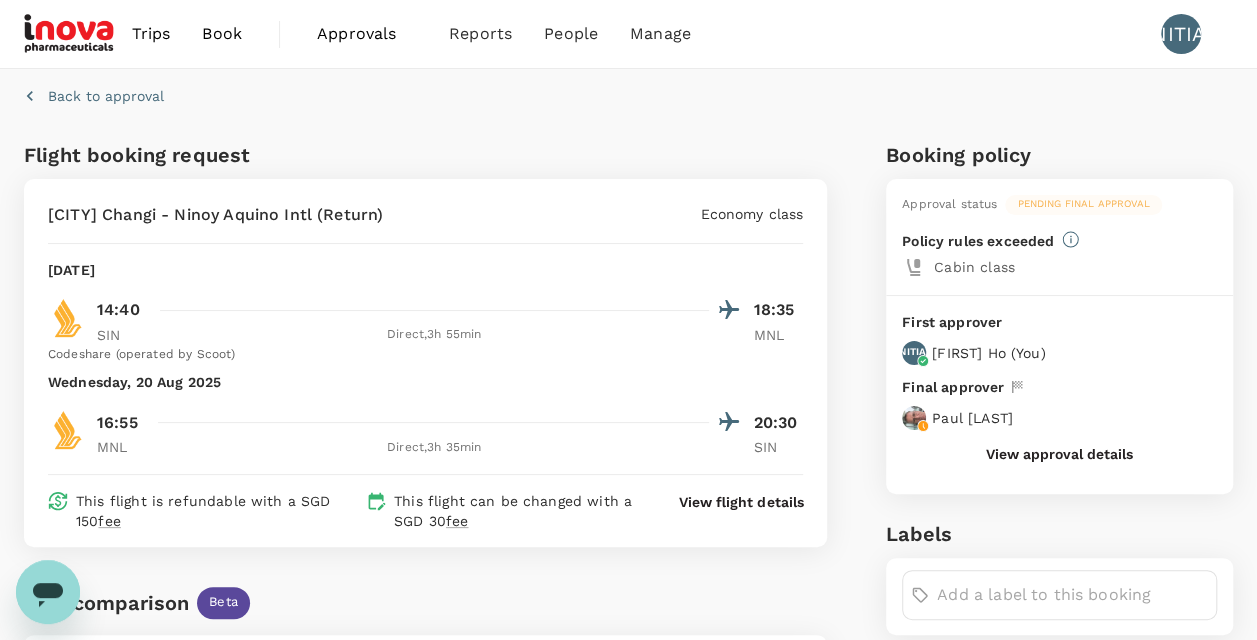 click on "Booking policy" at bounding box center [1059, 155] 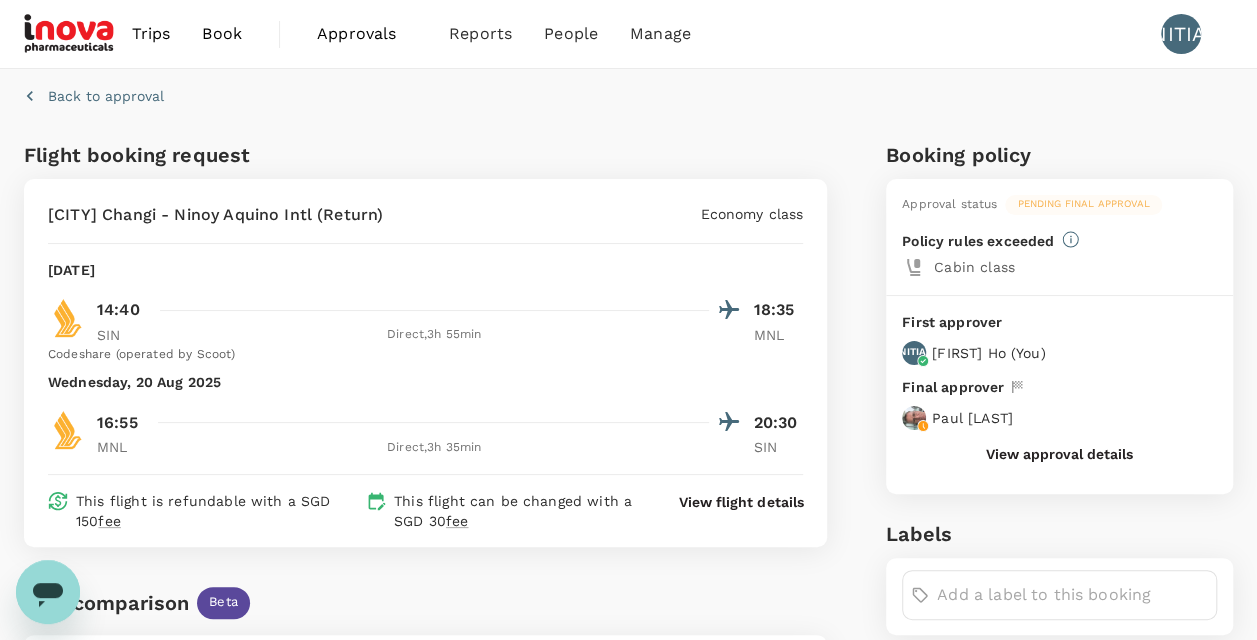click on "Booking policy" at bounding box center [1059, 155] 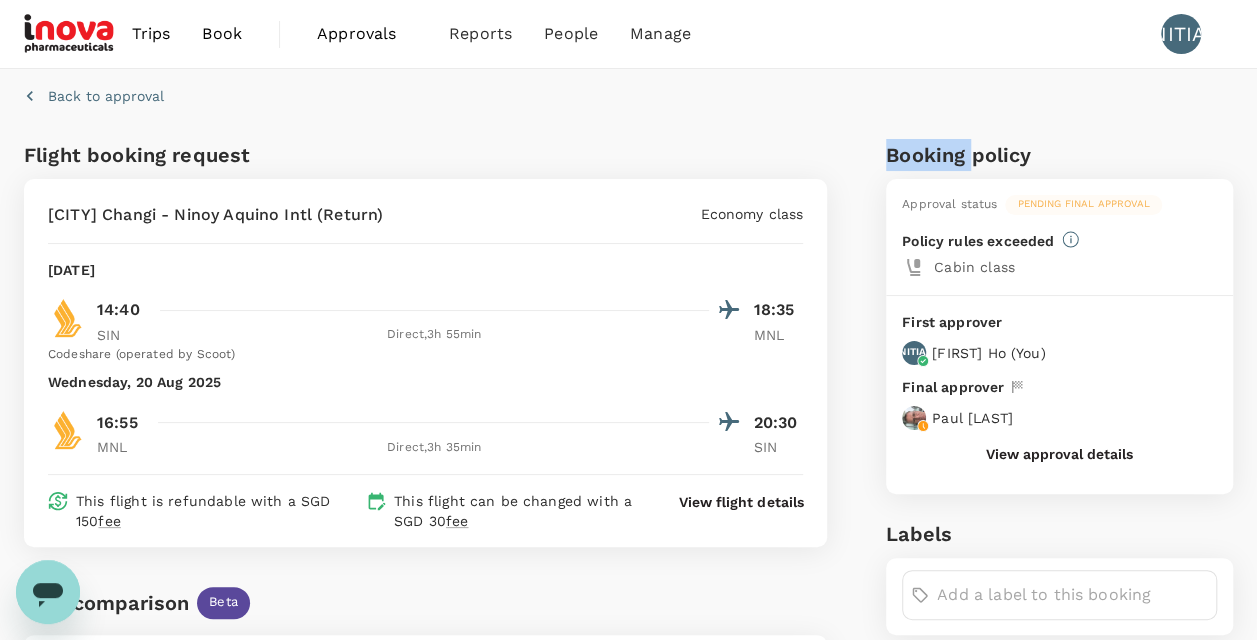 click on "Booking policy" at bounding box center (1059, 155) 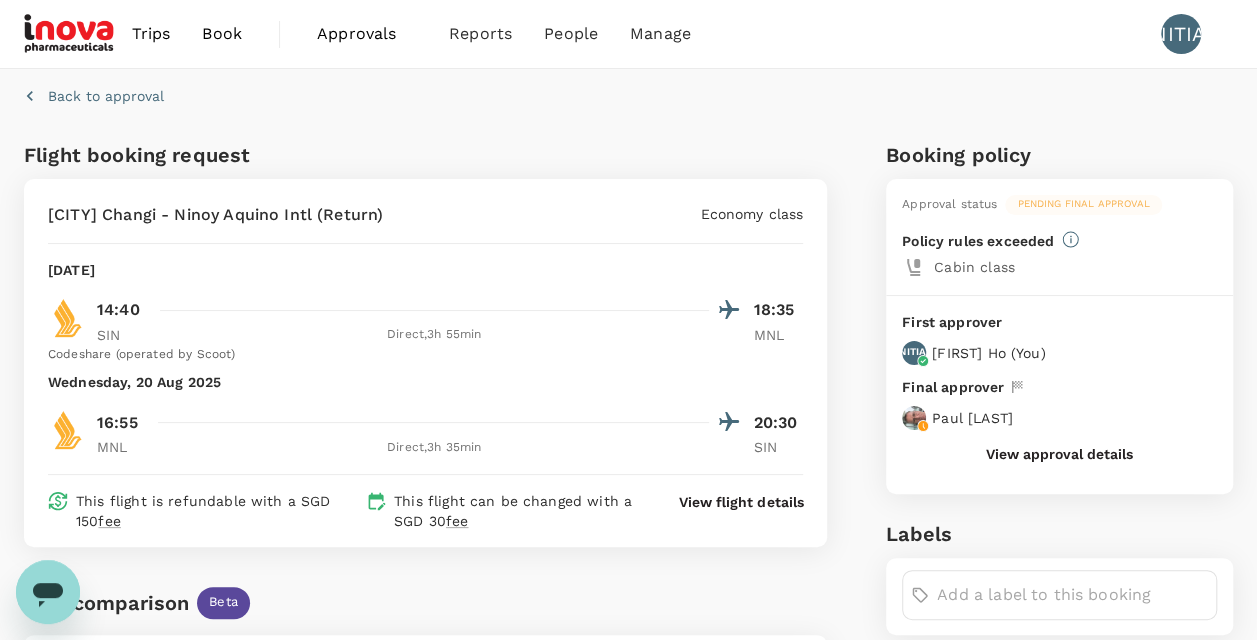drag, startPoint x: 918, startPoint y: 160, endPoint x: 1064, endPoint y: 154, distance: 146.12323 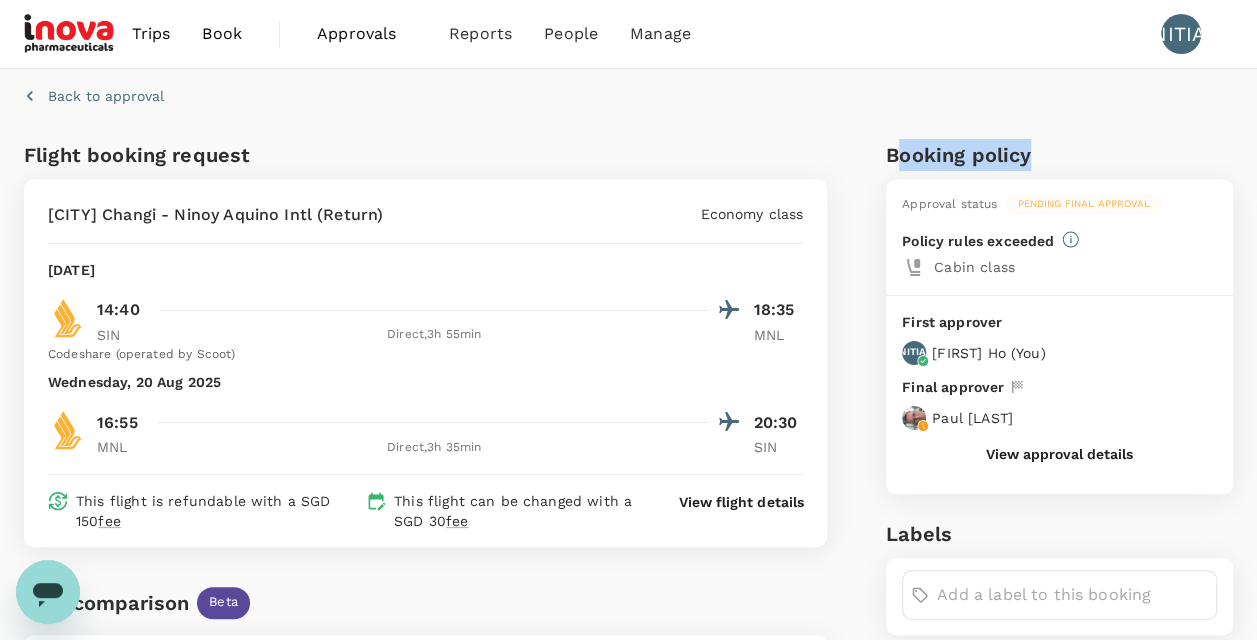 drag, startPoint x: 896, startPoint y: 159, endPoint x: 1034, endPoint y: 152, distance: 138.17743 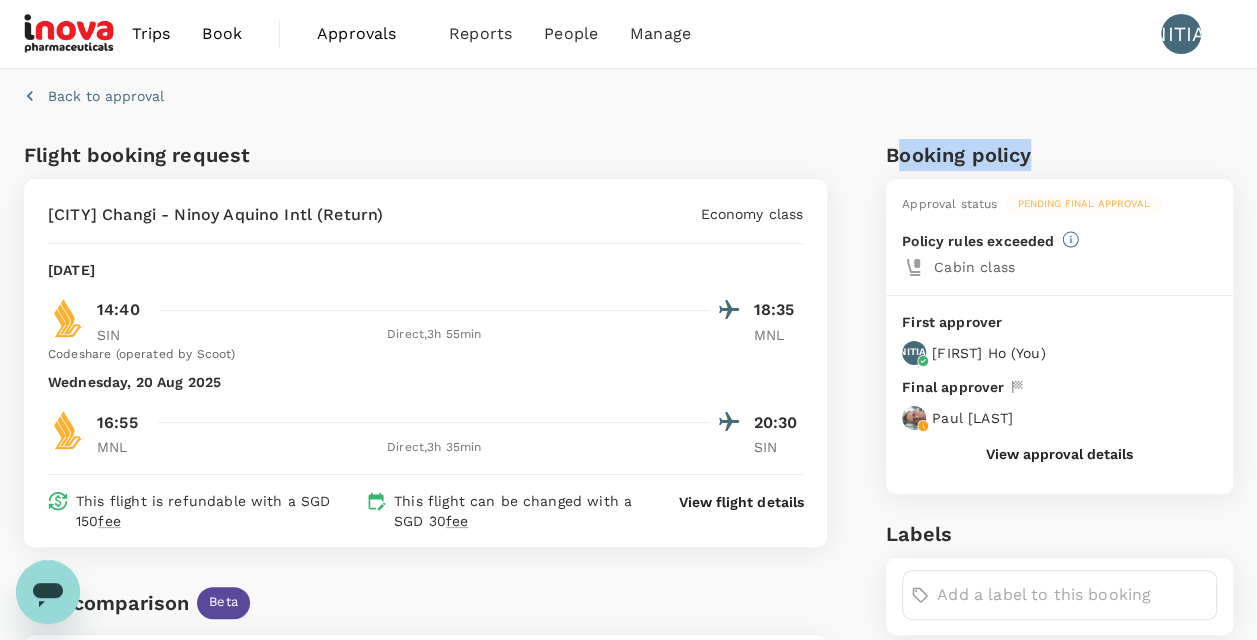 click on "Booking policy" at bounding box center [1059, 155] 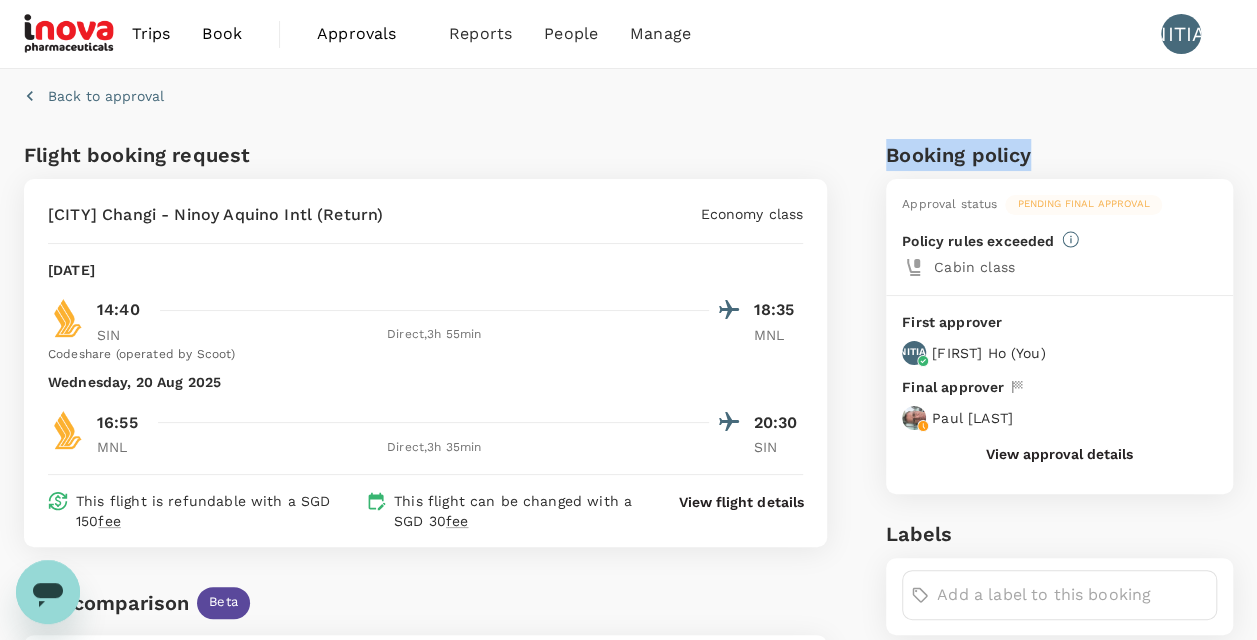 drag, startPoint x: 887, startPoint y: 164, endPoint x: 1047, endPoint y: 151, distance: 160.52725 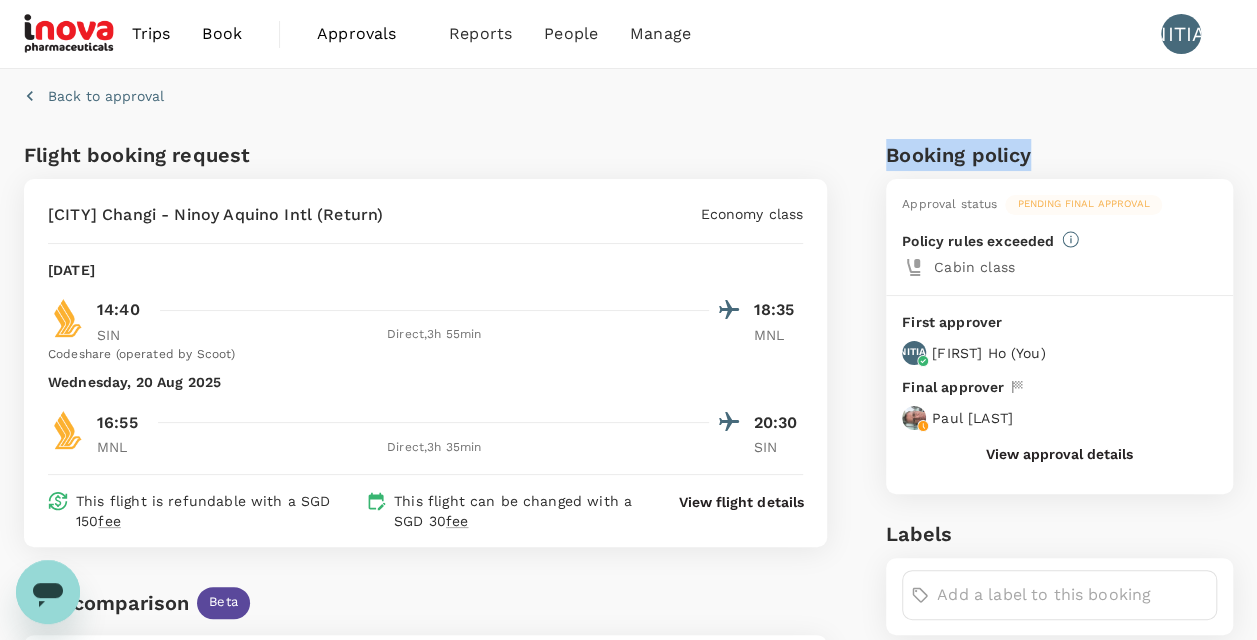 click on "Booking policy" at bounding box center (1059, 155) 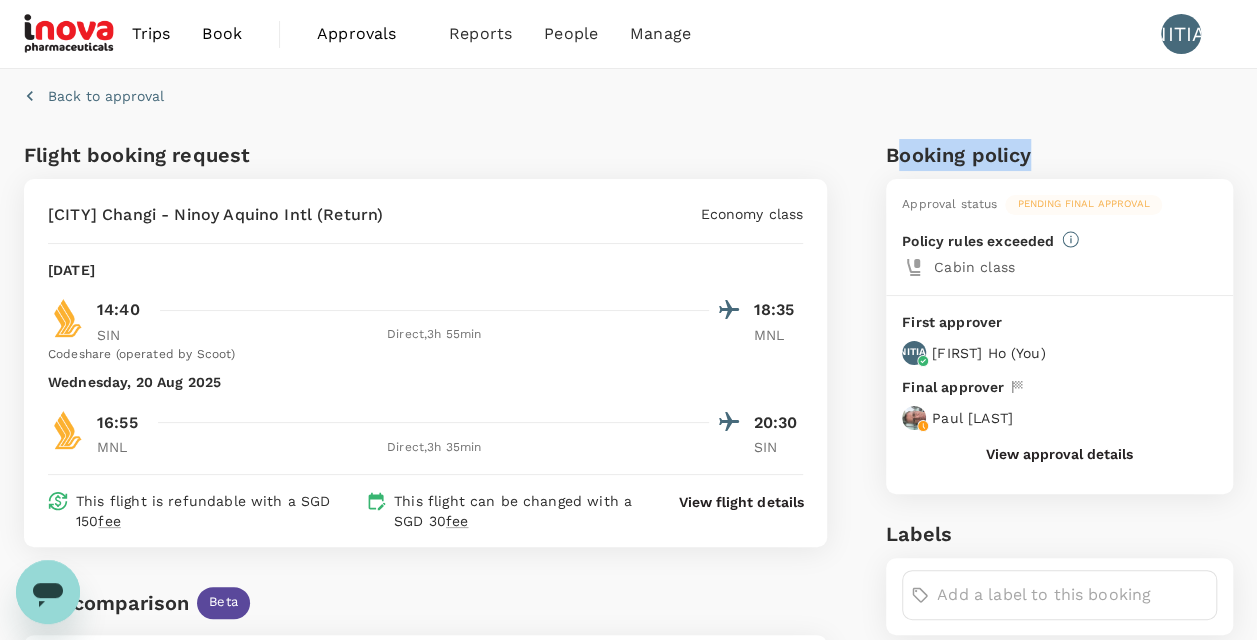 drag, startPoint x: 893, startPoint y: 155, endPoint x: 1104, endPoint y: 151, distance: 211.03792 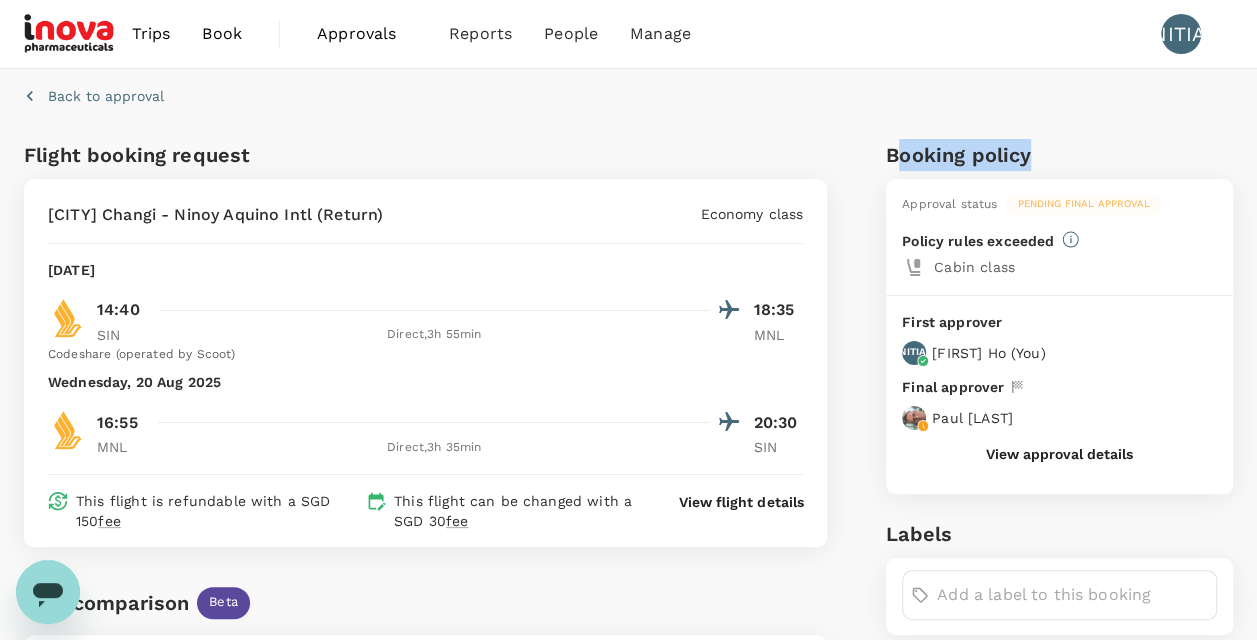 click on "Booking policy" at bounding box center (1059, 155) 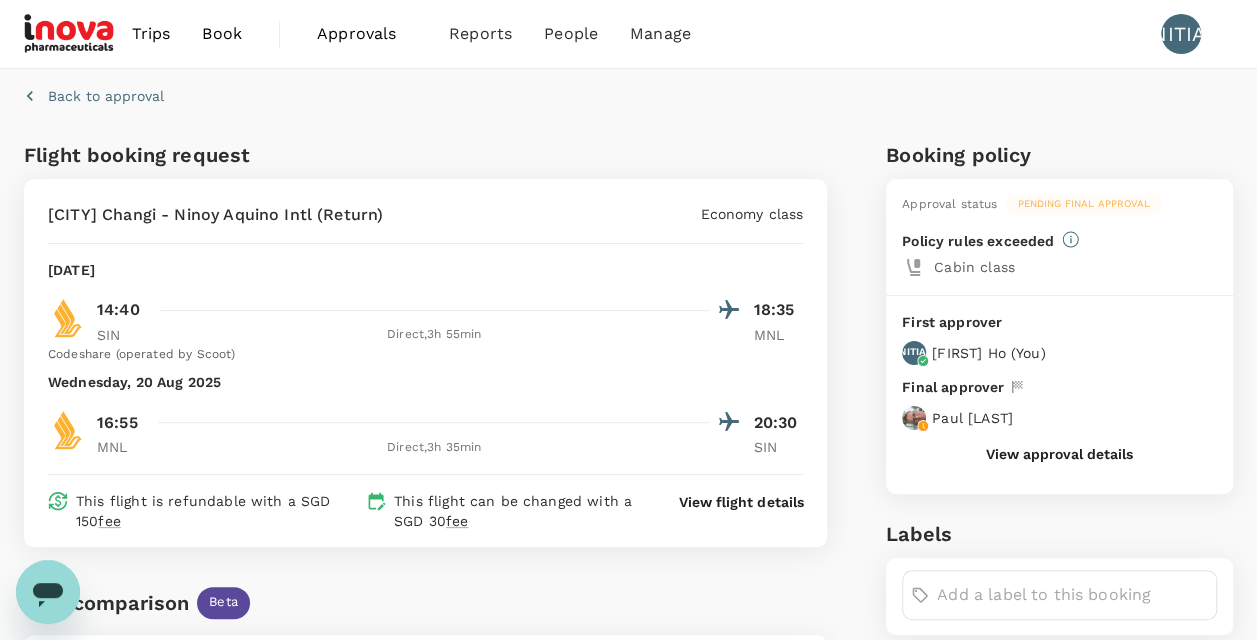 click on "Booking policy Approval status Pending final approval Policy rules exceeded Cabin class First approver AH Aaron   Ho   ( You ) Final approver Paul   Smith   View approval details" at bounding box center (1055, 312) 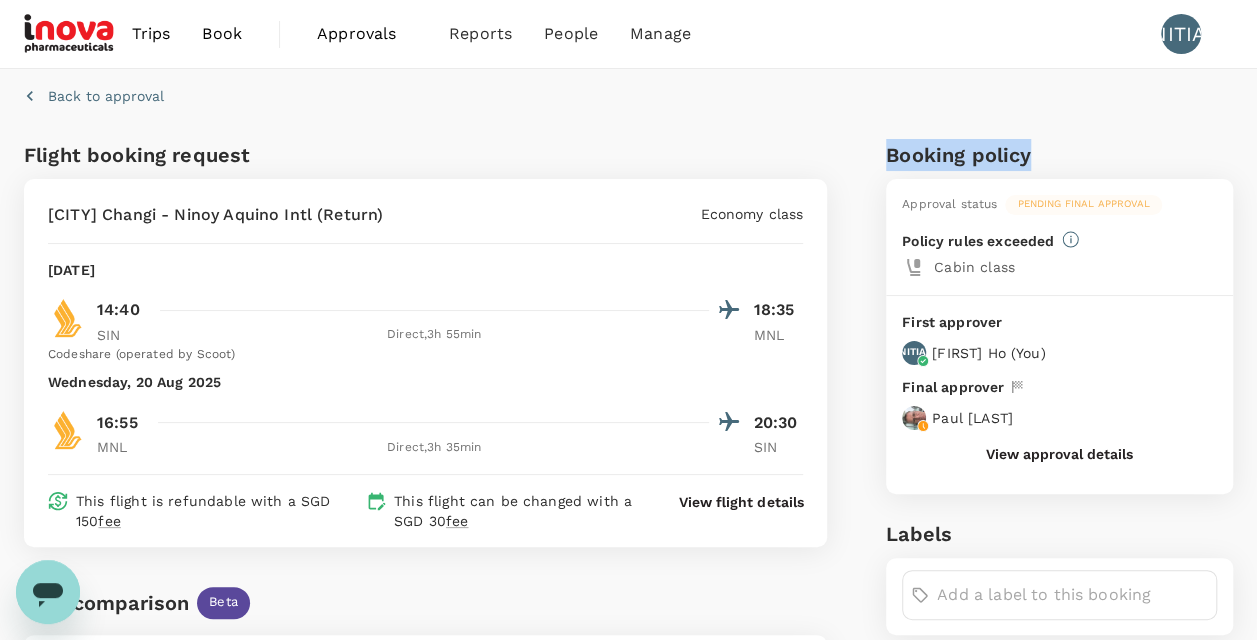 drag, startPoint x: 879, startPoint y: 155, endPoint x: 1060, endPoint y: 147, distance: 181.17671 